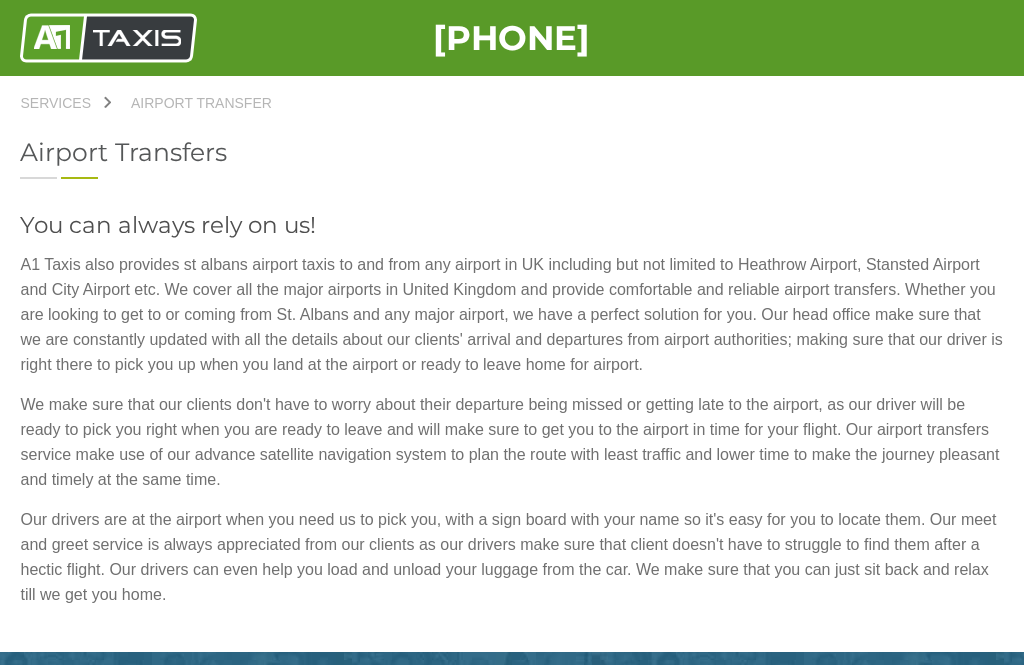 scroll, scrollTop: 0, scrollLeft: 0, axis: both 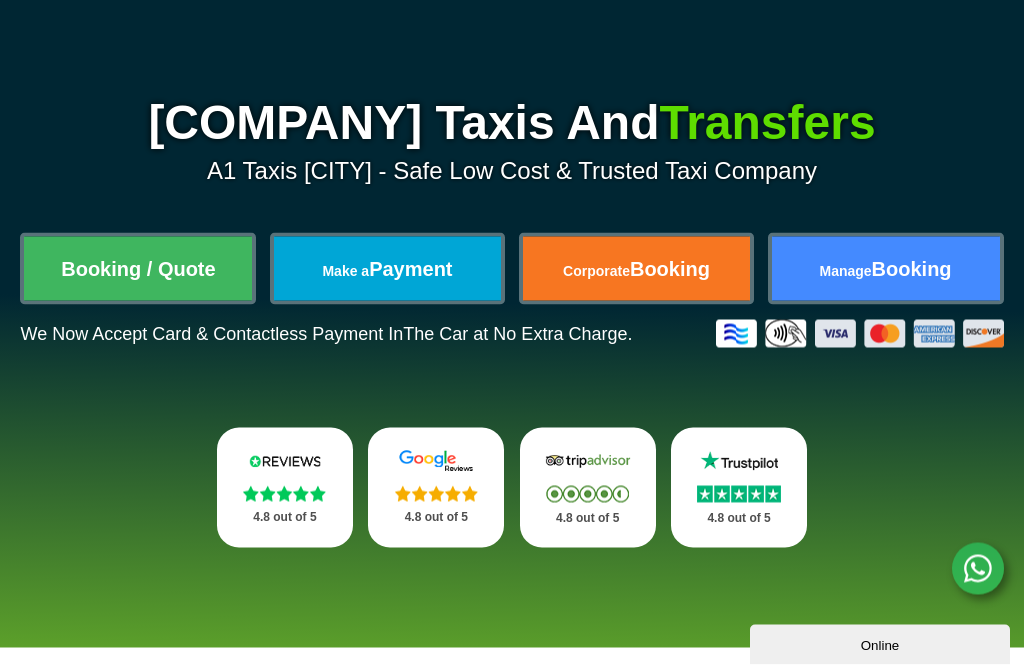 click on "Booking / Quote" at bounding box center [138, 269] 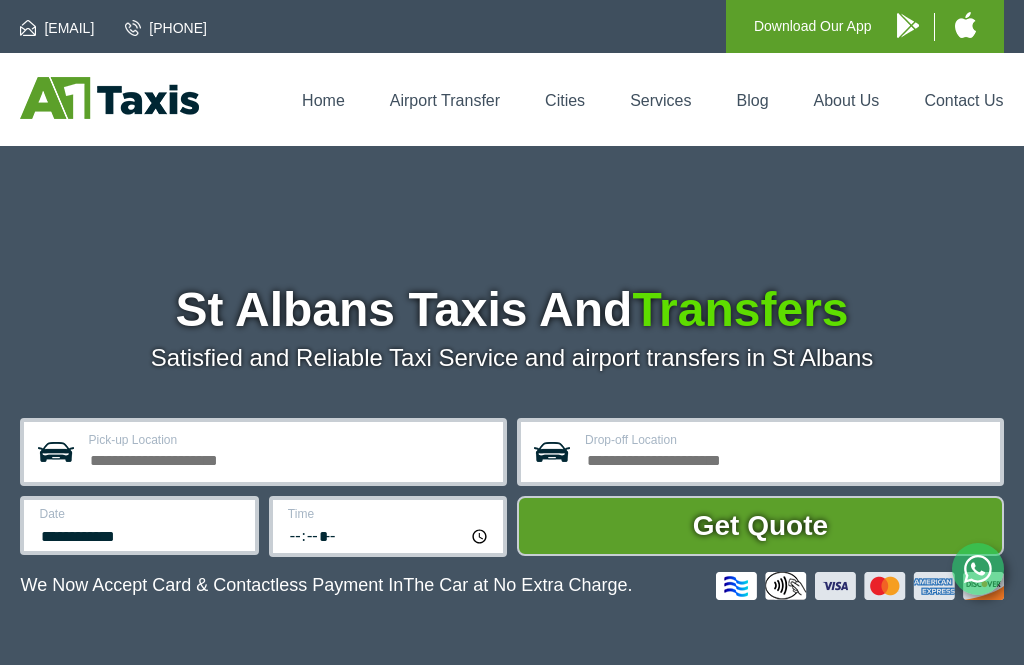 scroll, scrollTop: 0, scrollLeft: 0, axis: both 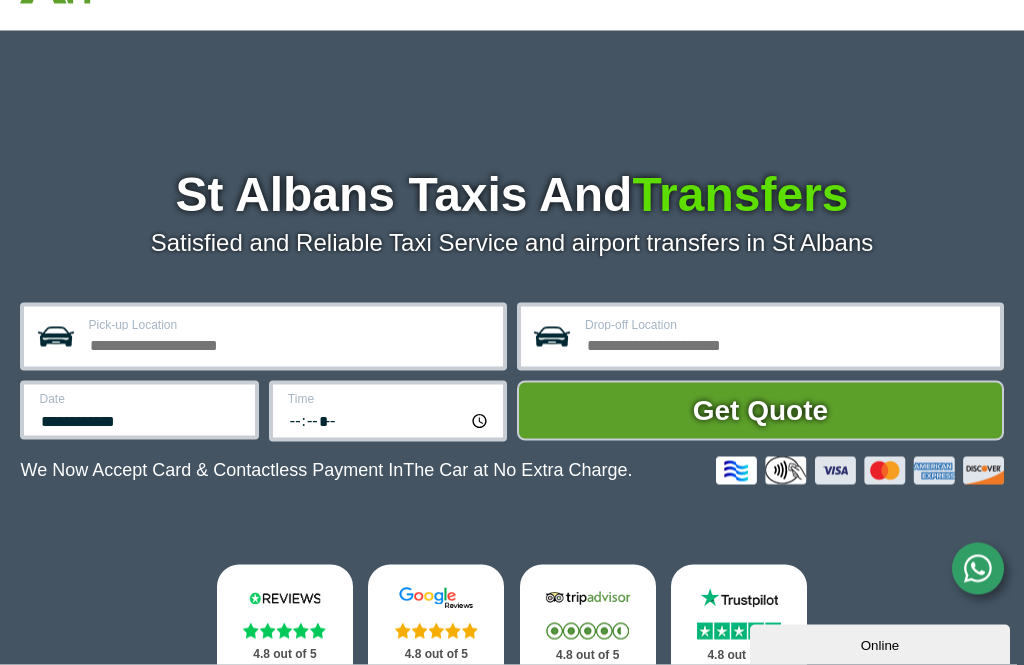 click on "Pick-up Location" at bounding box center [289, 343] 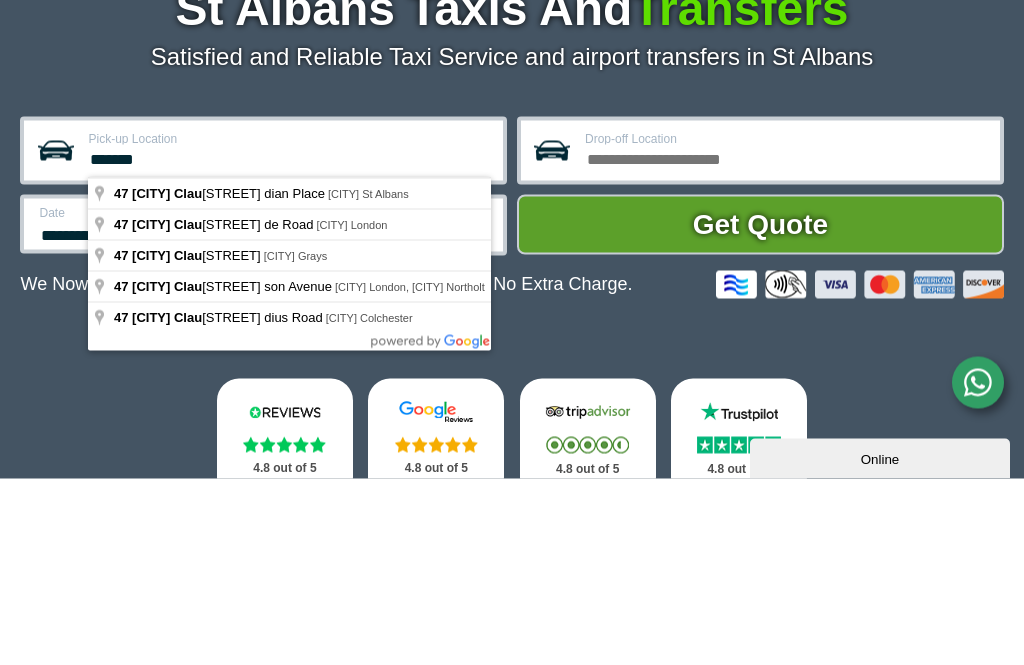 type on "*******" 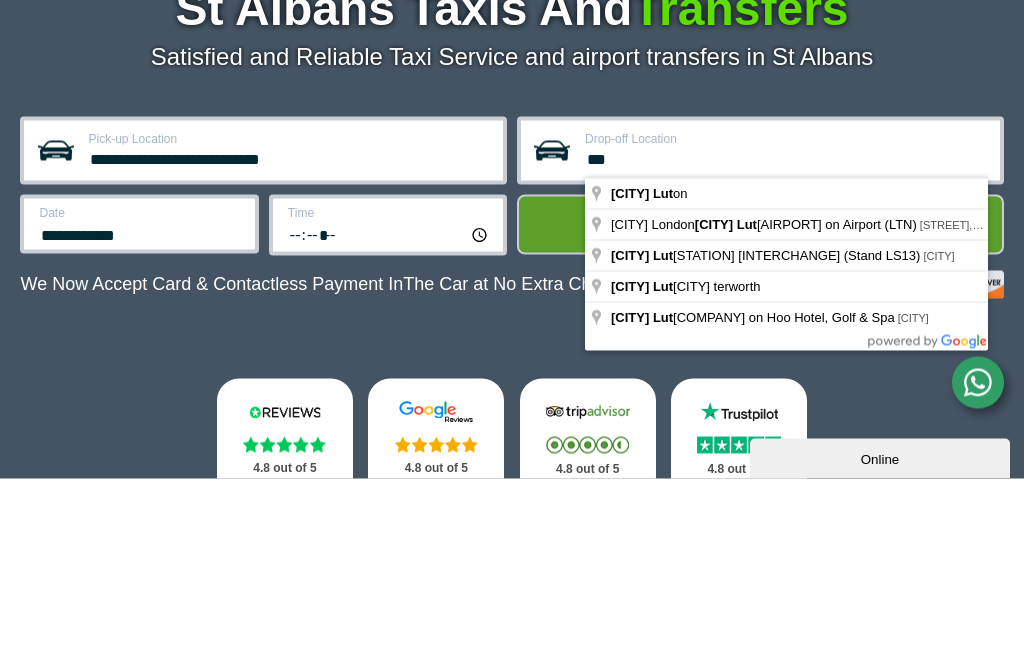 type on "***" 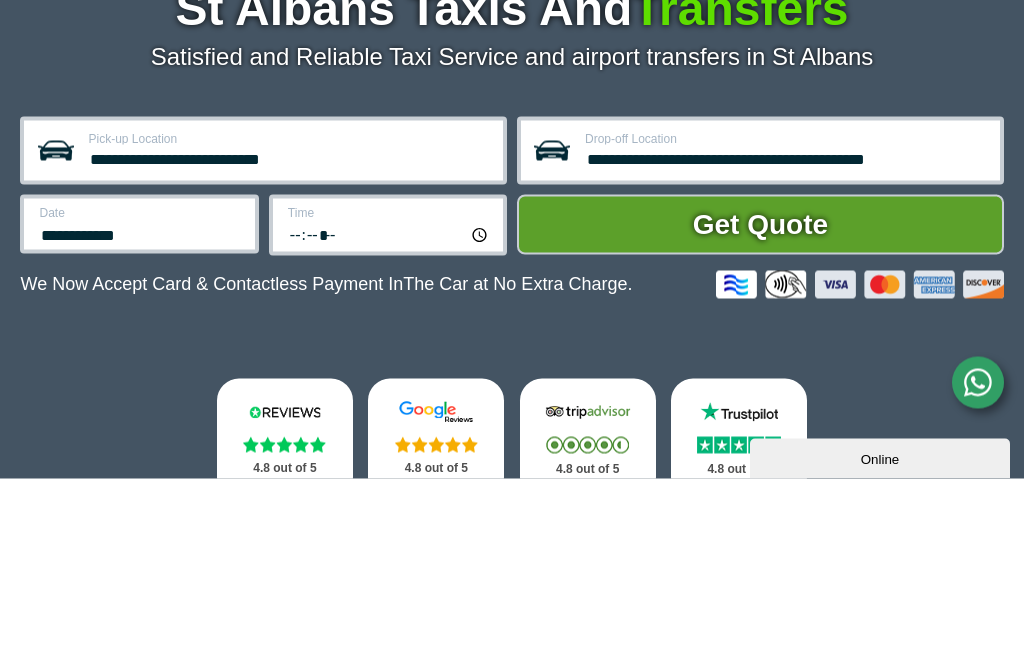 scroll, scrollTop: 302, scrollLeft: 0, axis: vertical 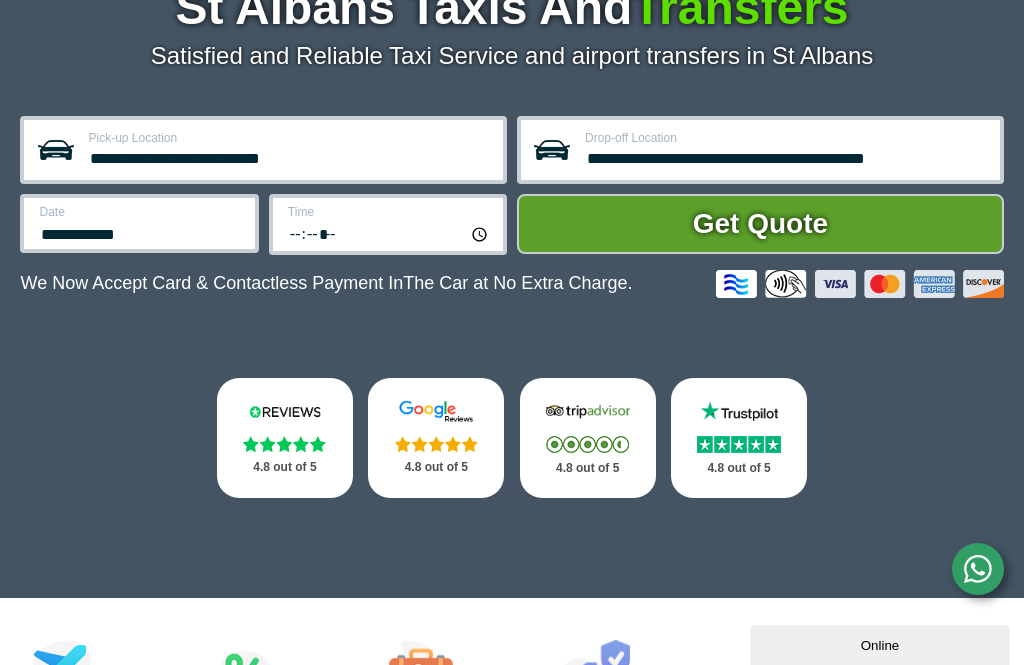 click on "**********" at bounding box center (140, 232) 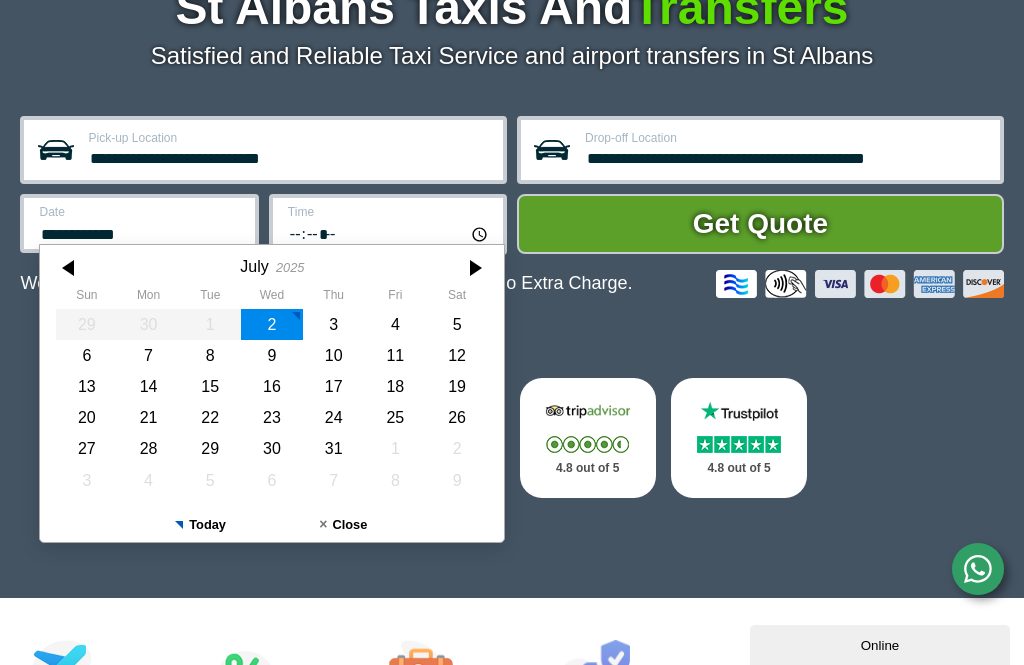 click on "14" at bounding box center (149, 386) 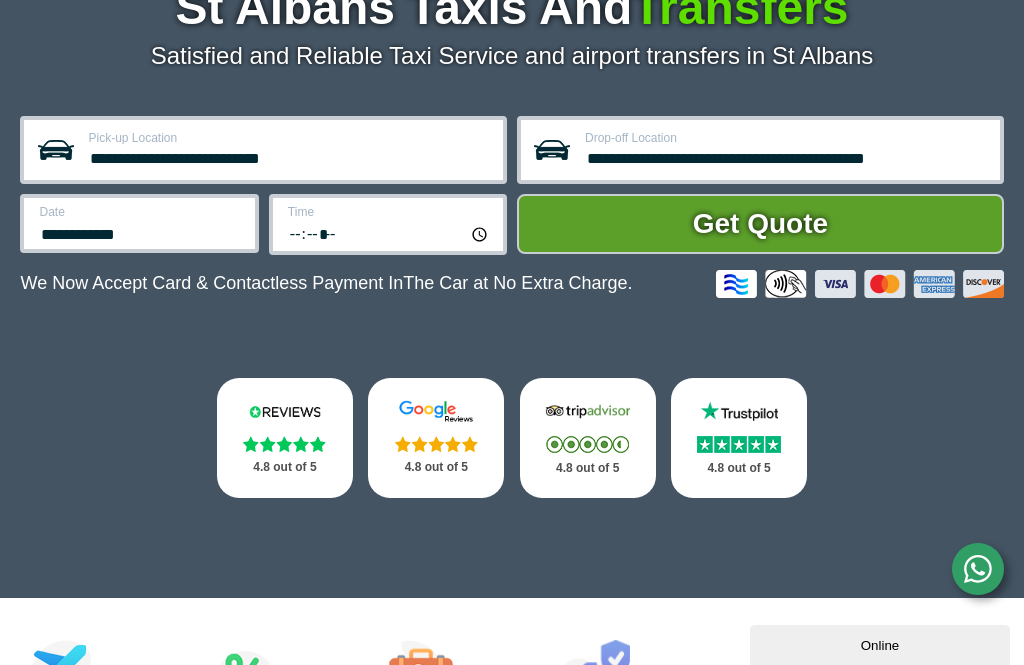 click on "*****" at bounding box center [389, 233] 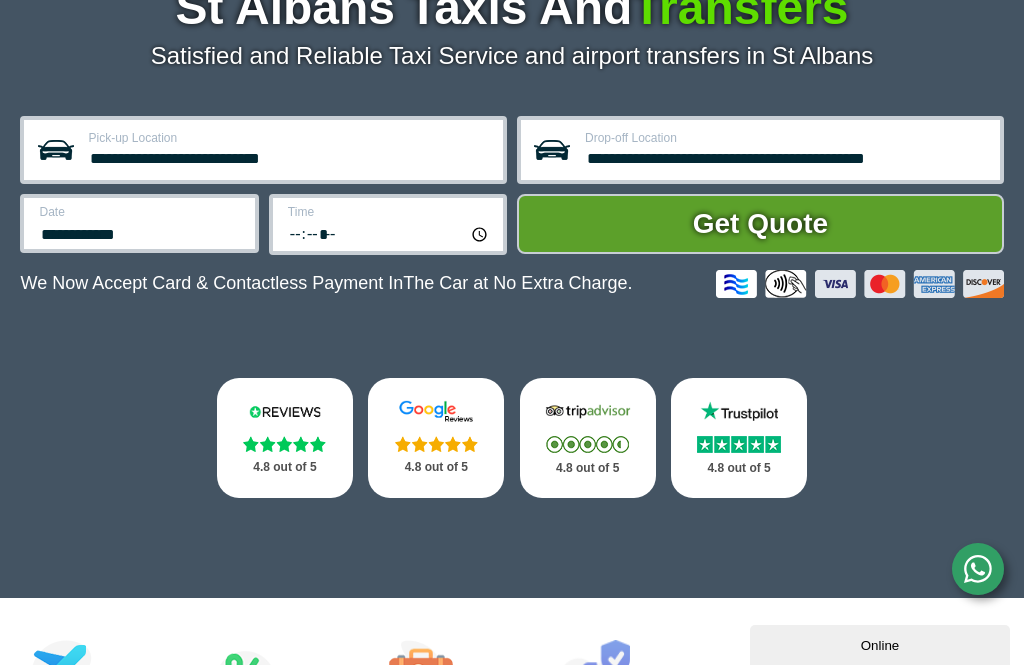 type on "*****" 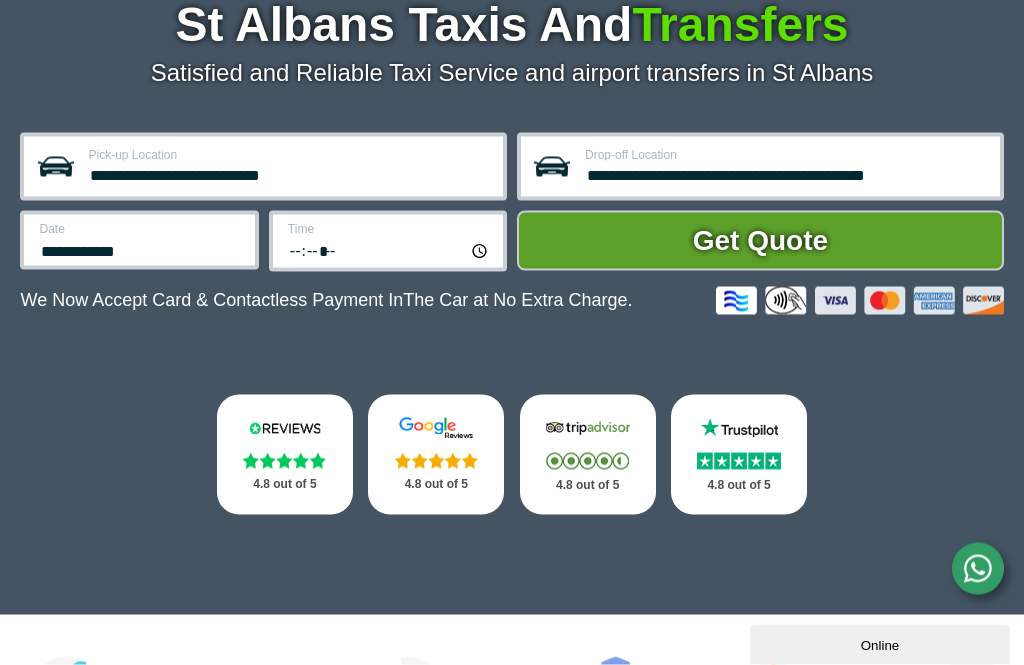 scroll, scrollTop: 286, scrollLeft: 0, axis: vertical 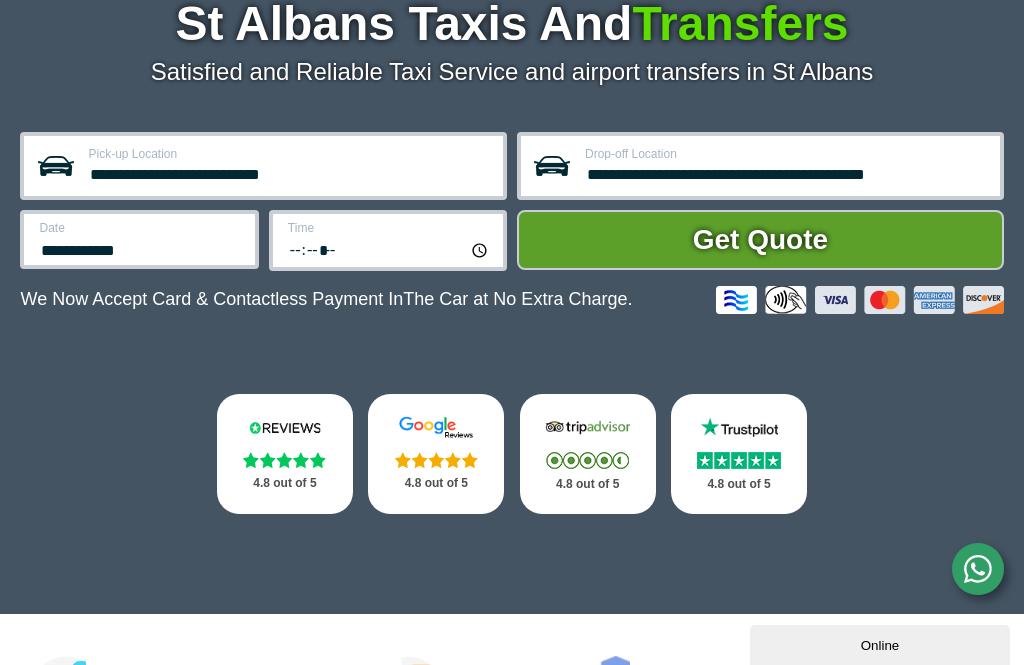 click on "Get Quote" at bounding box center [760, 240] 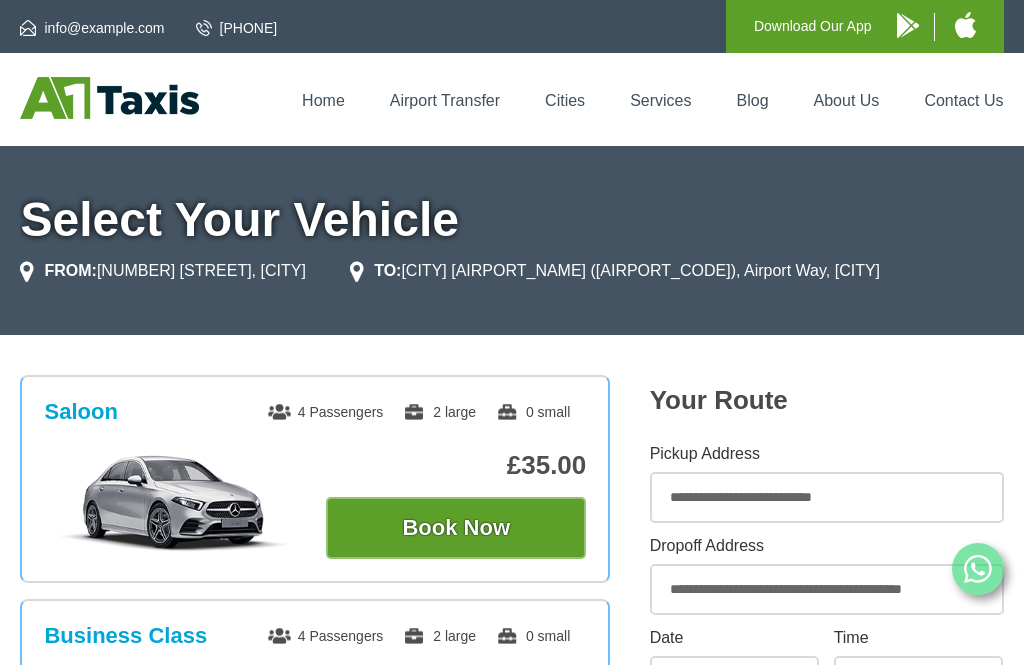 scroll, scrollTop: 0, scrollLeft: 0, axis: both 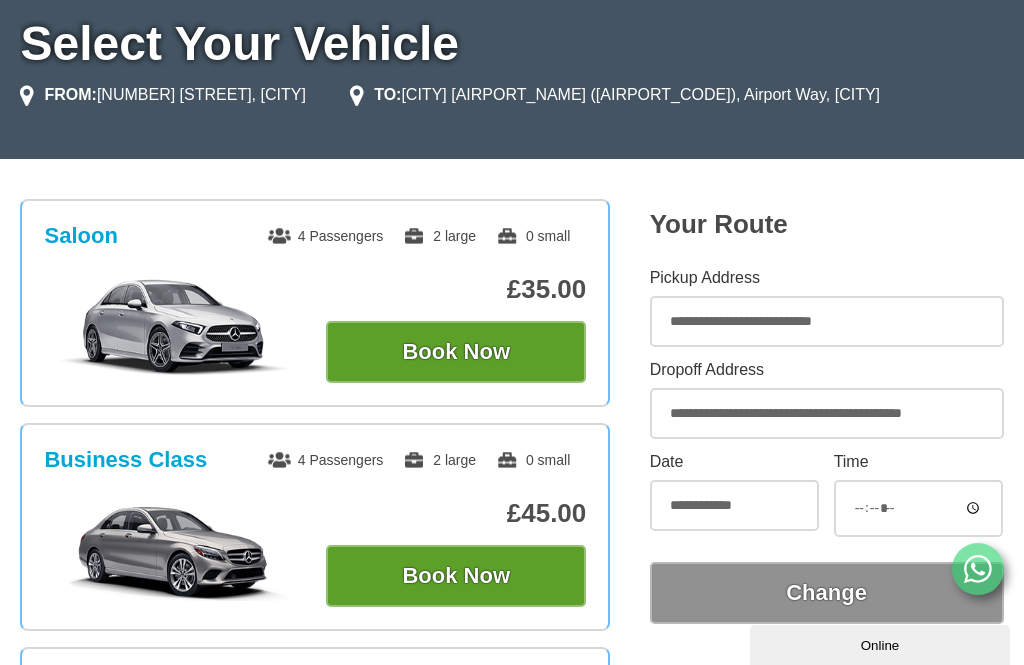 click on "Business Class
4 Passengers
2 large
0 small
£45.00
Book Now" at bounding box center [315, 527] 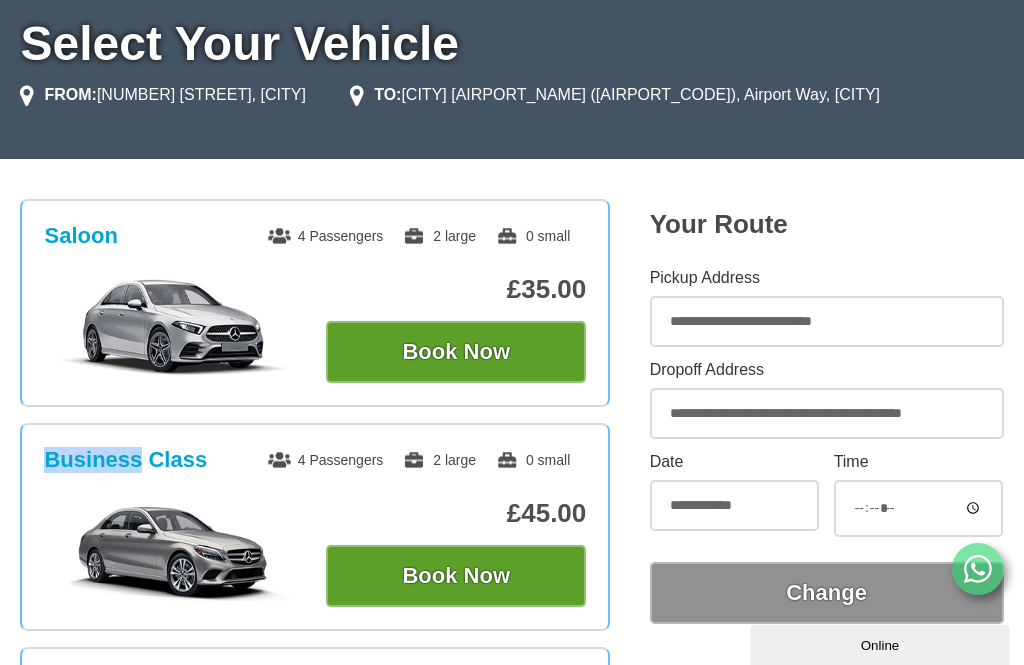 click at bounding box center (174, 327) 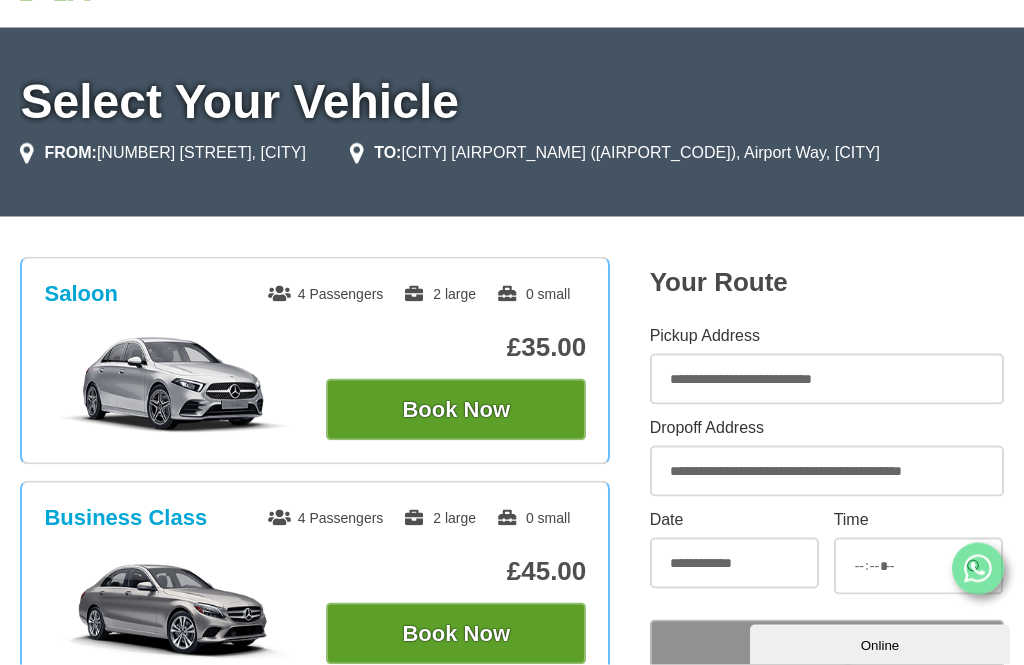 scroll, scrollTop: 120, scrollLeft: 0, axis: vertical 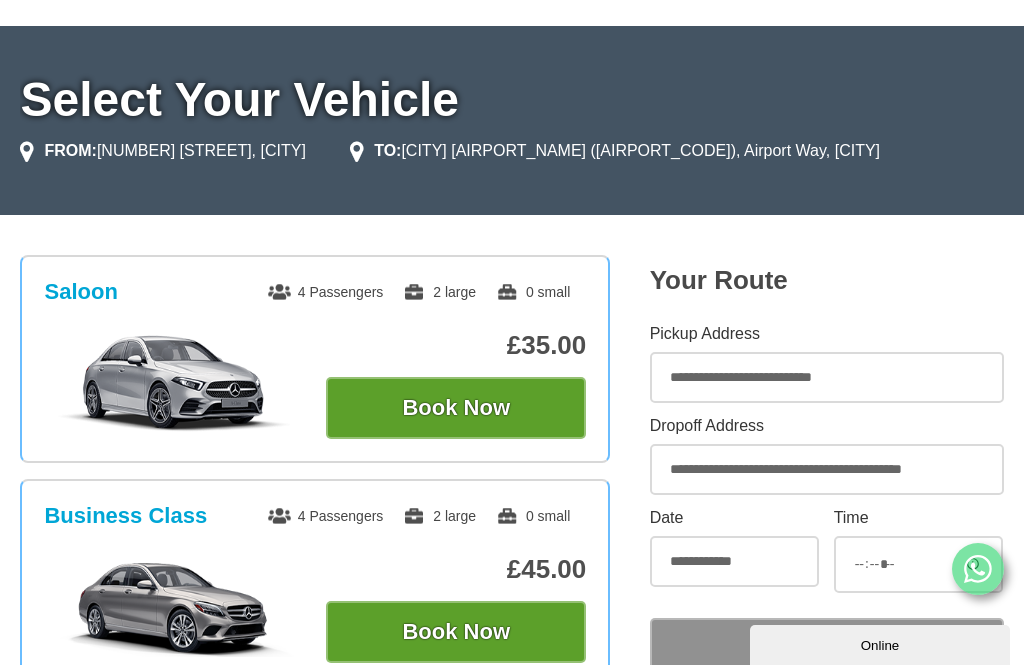 click on "Book Now" at bounding box center (456, 408) 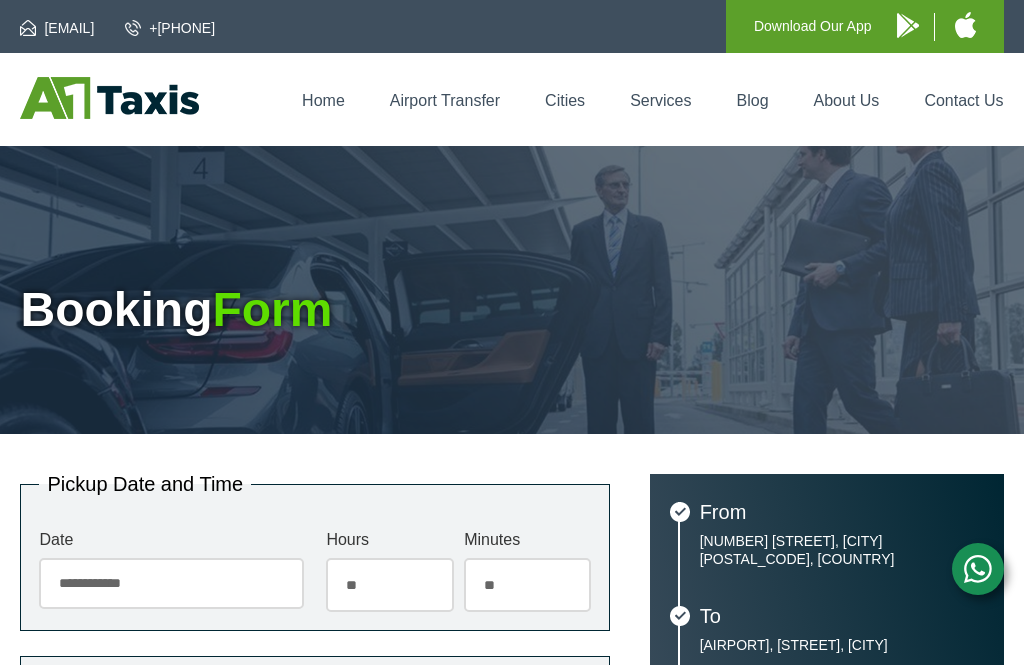 scroll, scrollTop: 0, scrollLeft: 0, axis: both 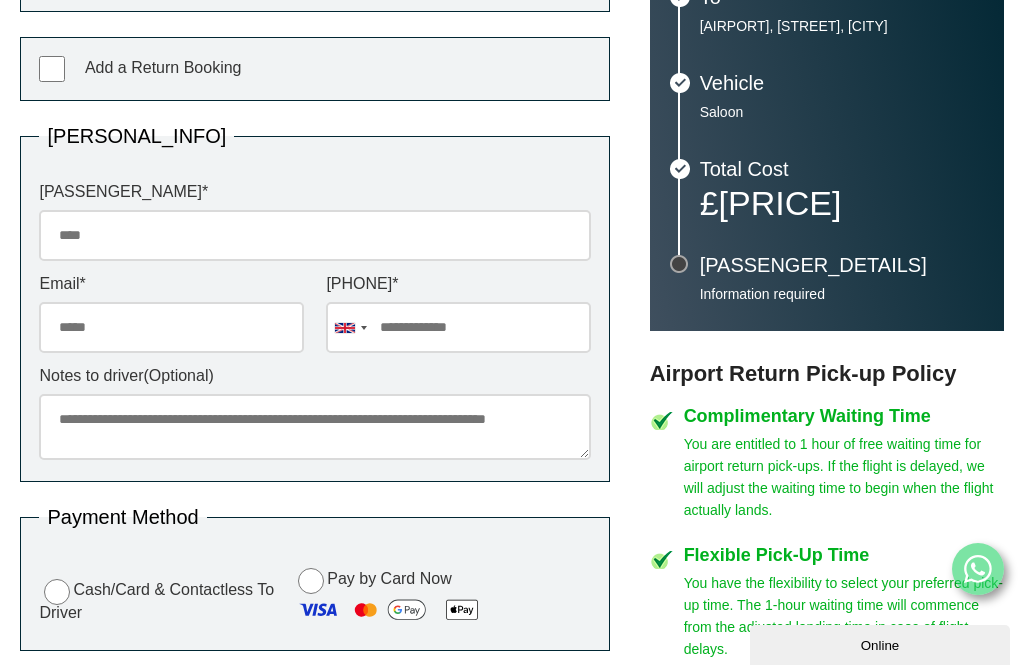 click on "[NAME]" at bounding box center [315, 235] 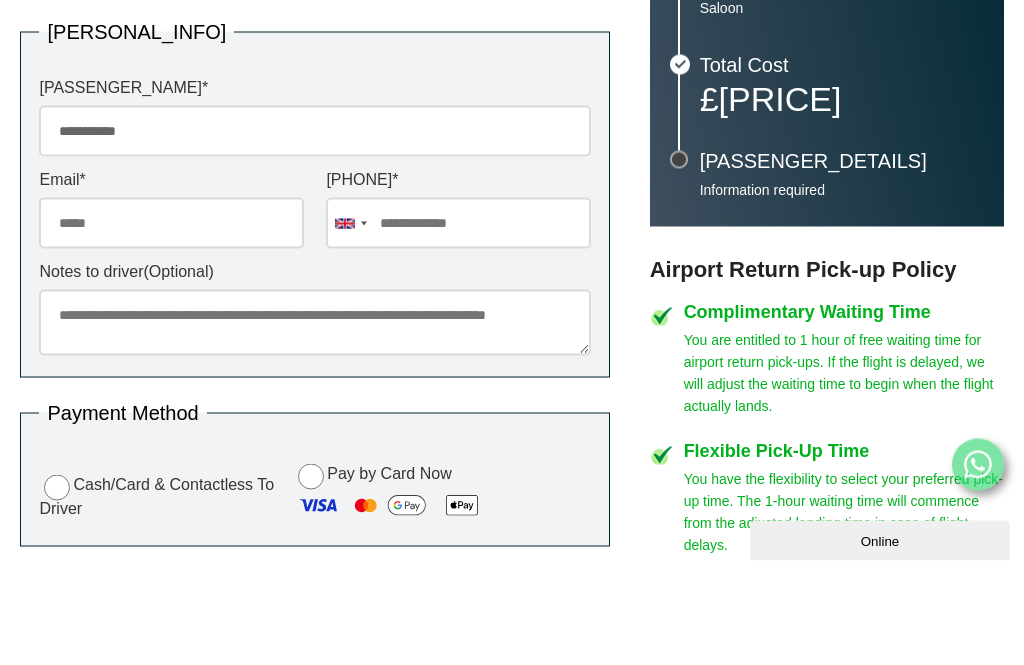 type on "**********" 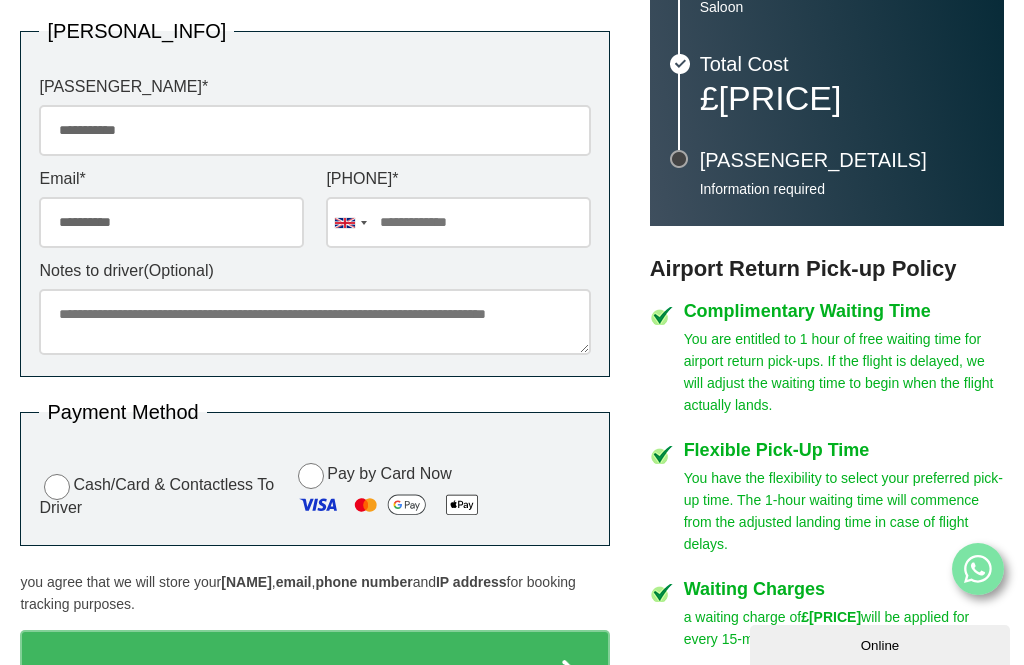 scroll, scrollTop: 723, scrollLeft: 0, axis: vertical 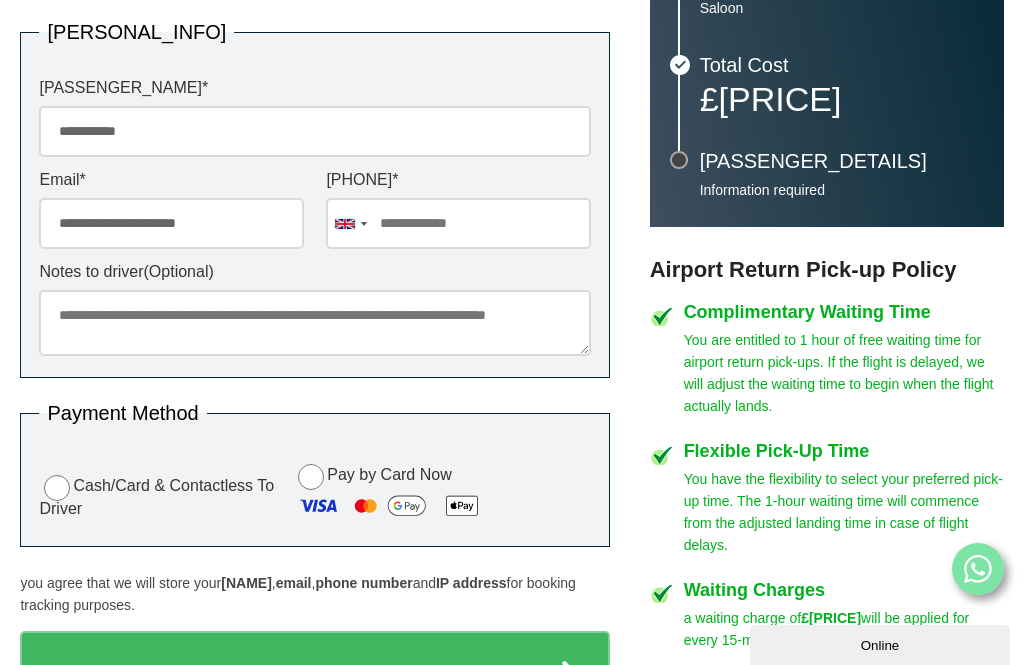 type on "**********" 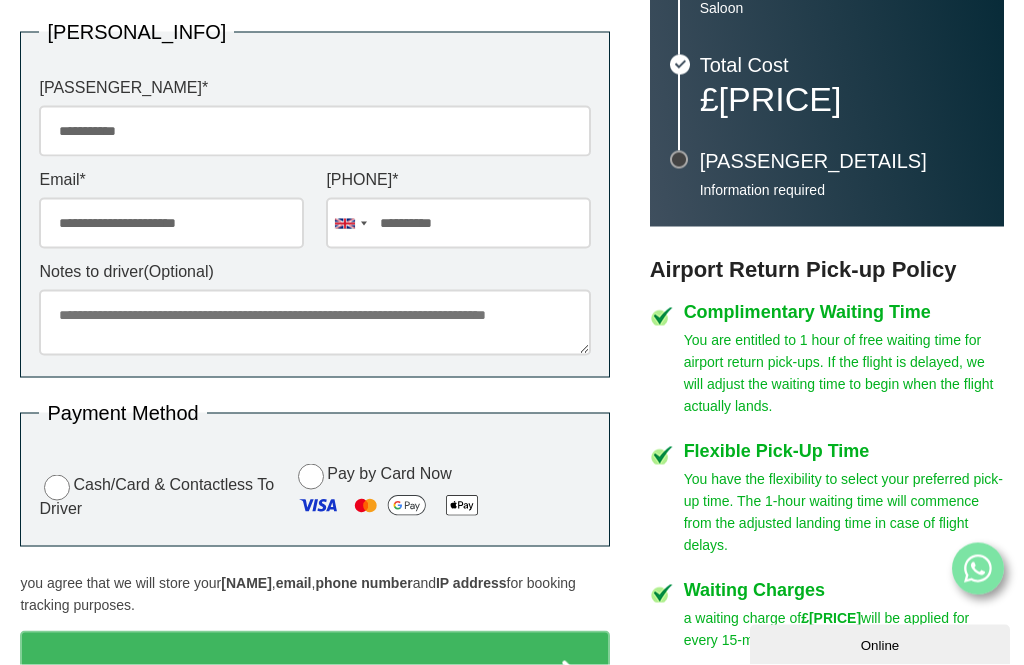 click on "Notes to driver  (Optional)" at bounding box center (315, 323) 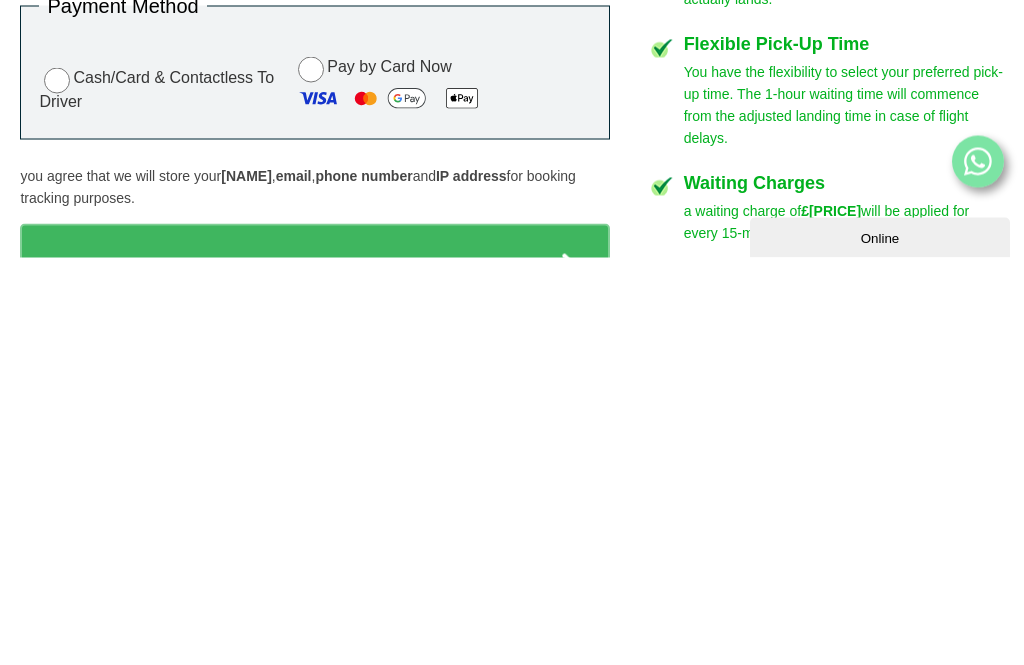 type on "**********" 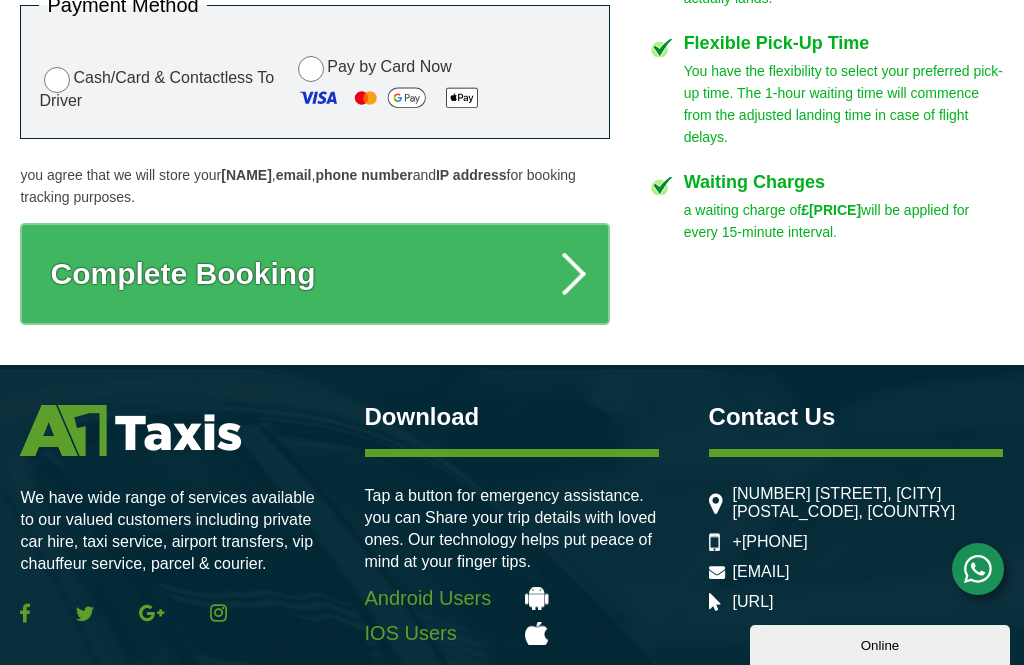 click on "Complete Booking" at bounding box center (315, 274) 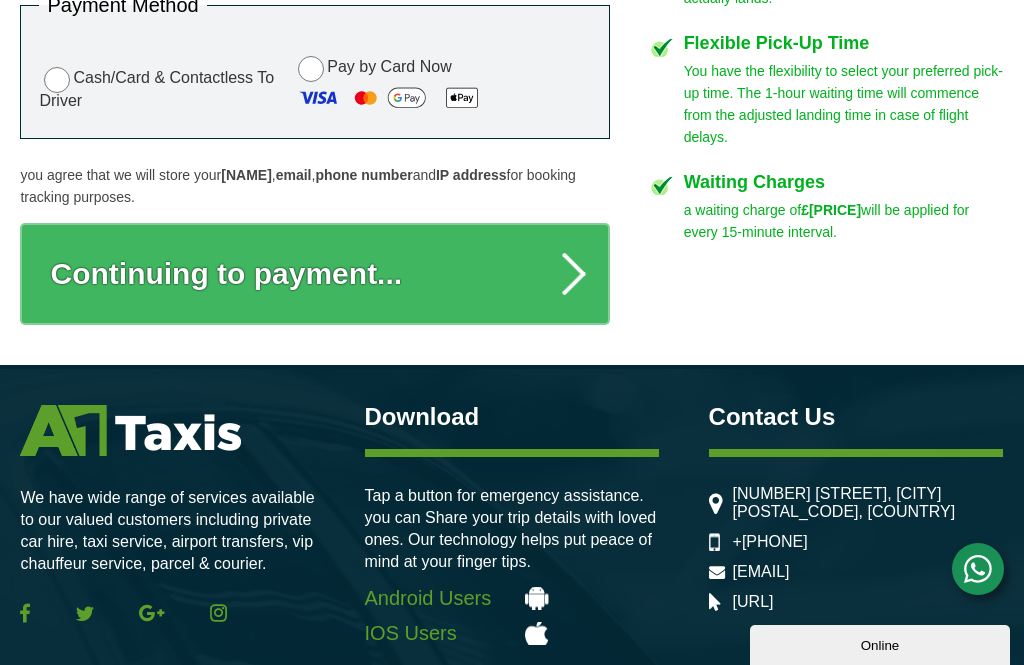 scroll, scrollTop: 1195, scrollLeft: 0, axis: vertical 